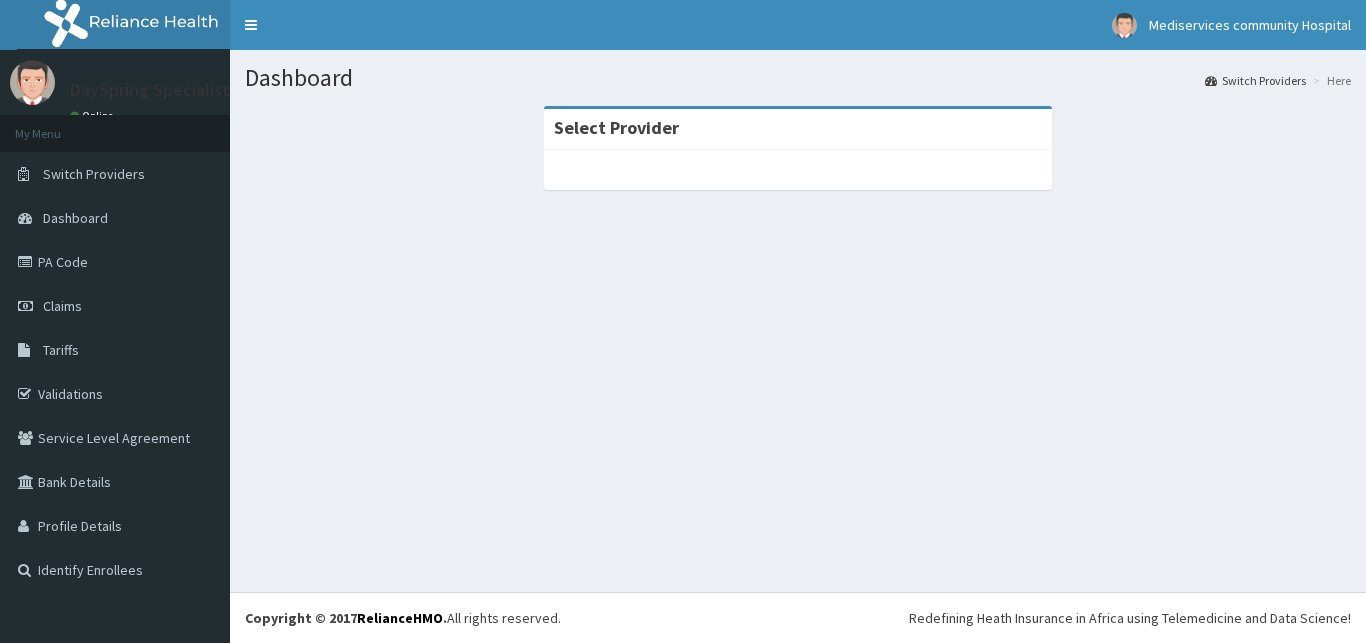 scroll, scrollTop: 0, scrollLeft: 0, axis: both 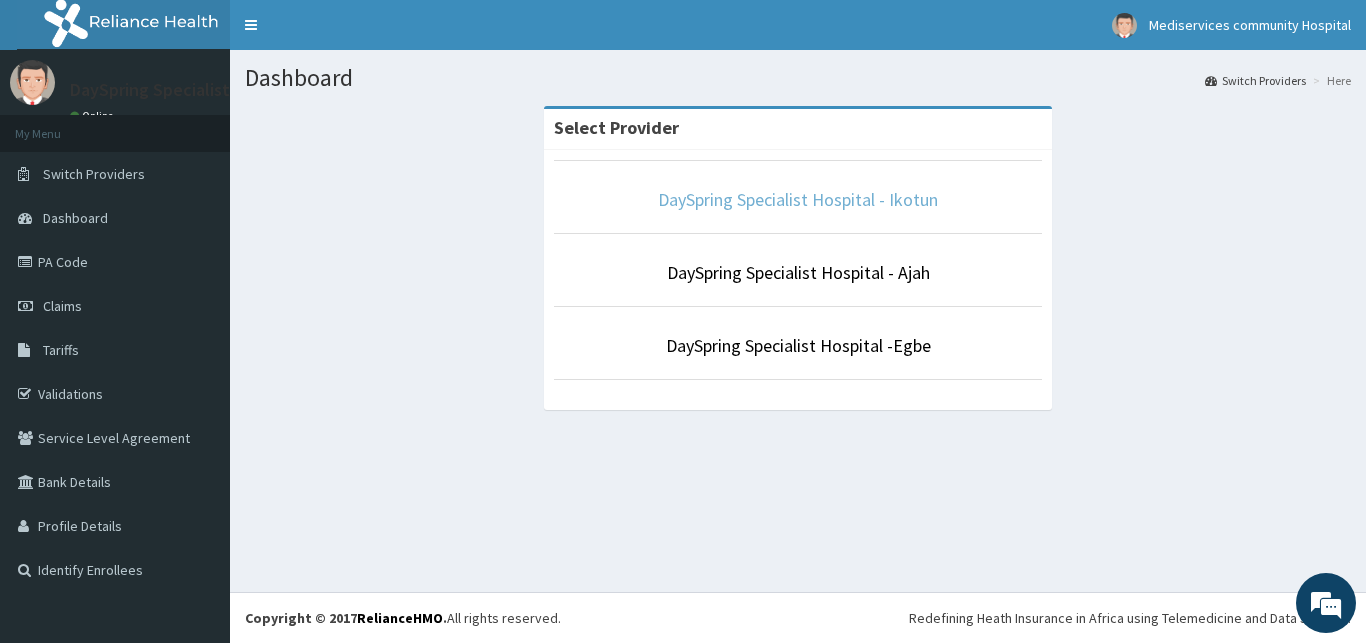 click on "DaySpring Specialist Hospital - Ikotun" at bounding box center [798, 199] 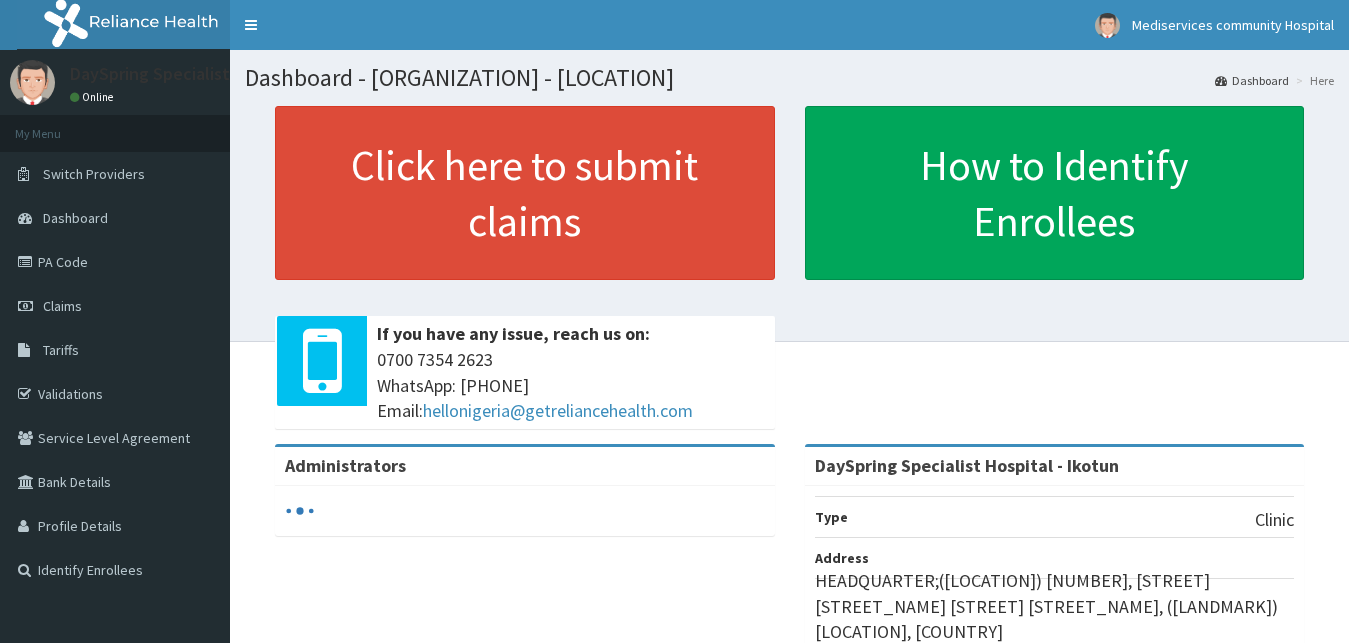 scroll, scrollTop: 0, scrollLeft: 0, axis: both 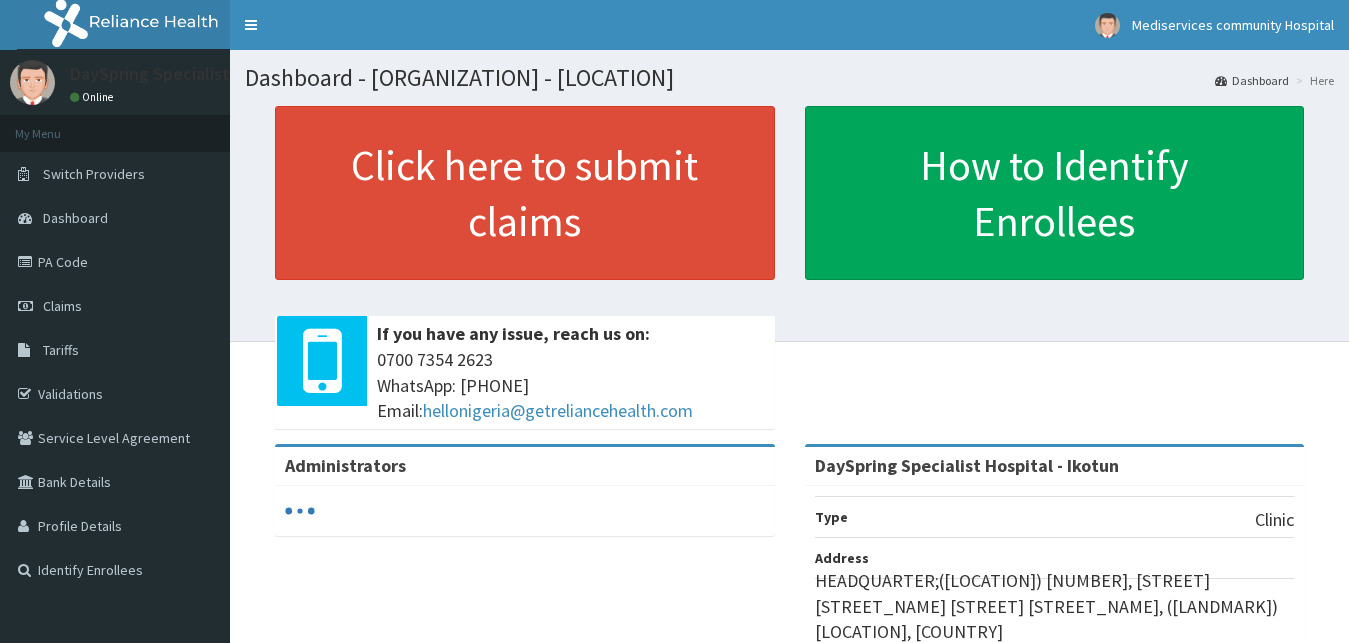 click on "PA Code" at bounding box center [115, 262] 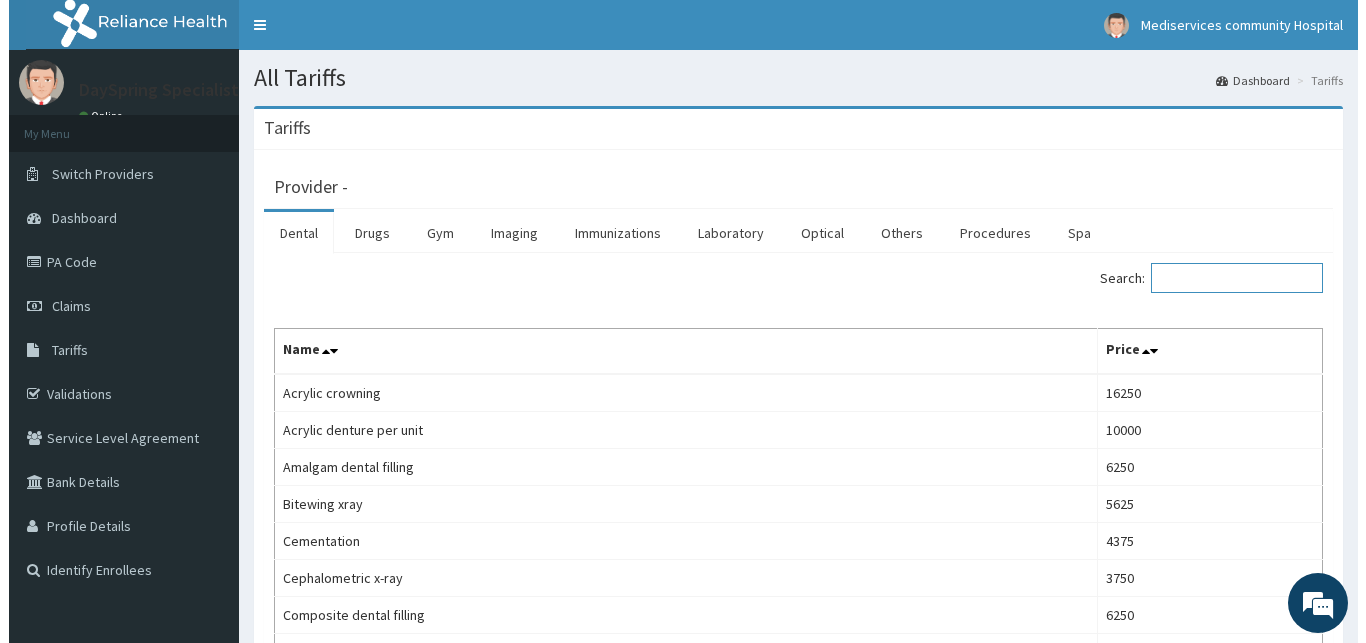 scroll, scrollTop: 0, scrollLeft: 0, axis: both 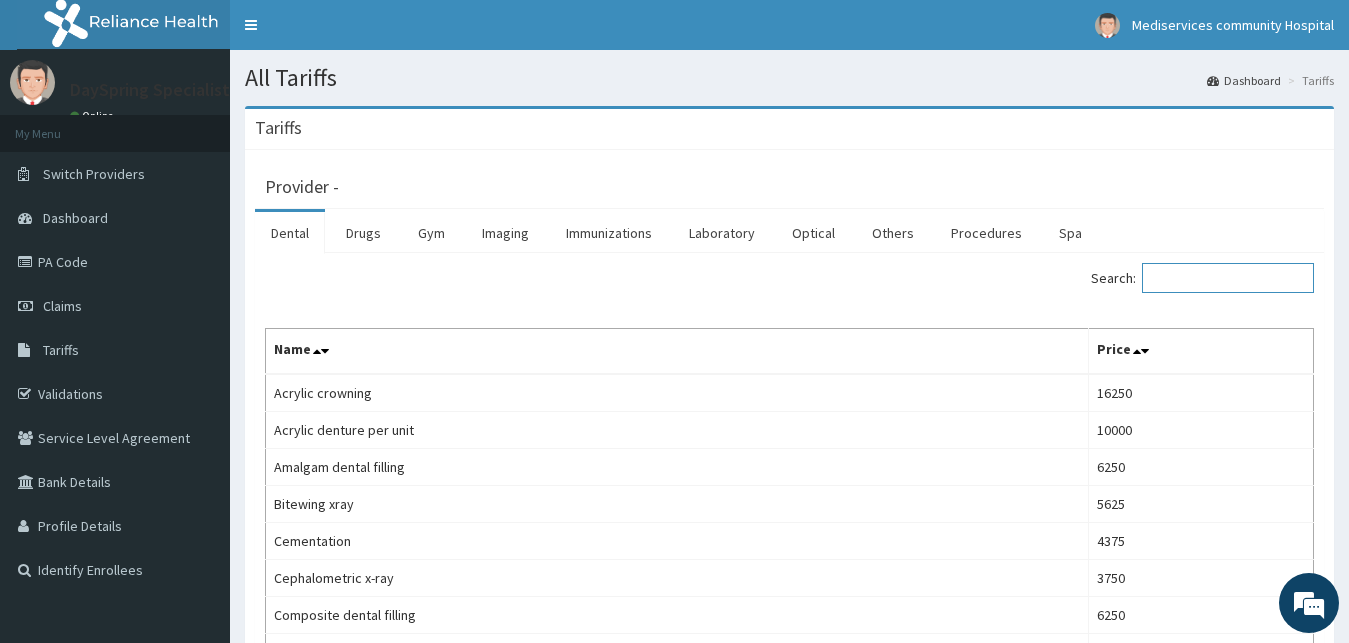 click on "Search:" at bounding box center [1228, 278] 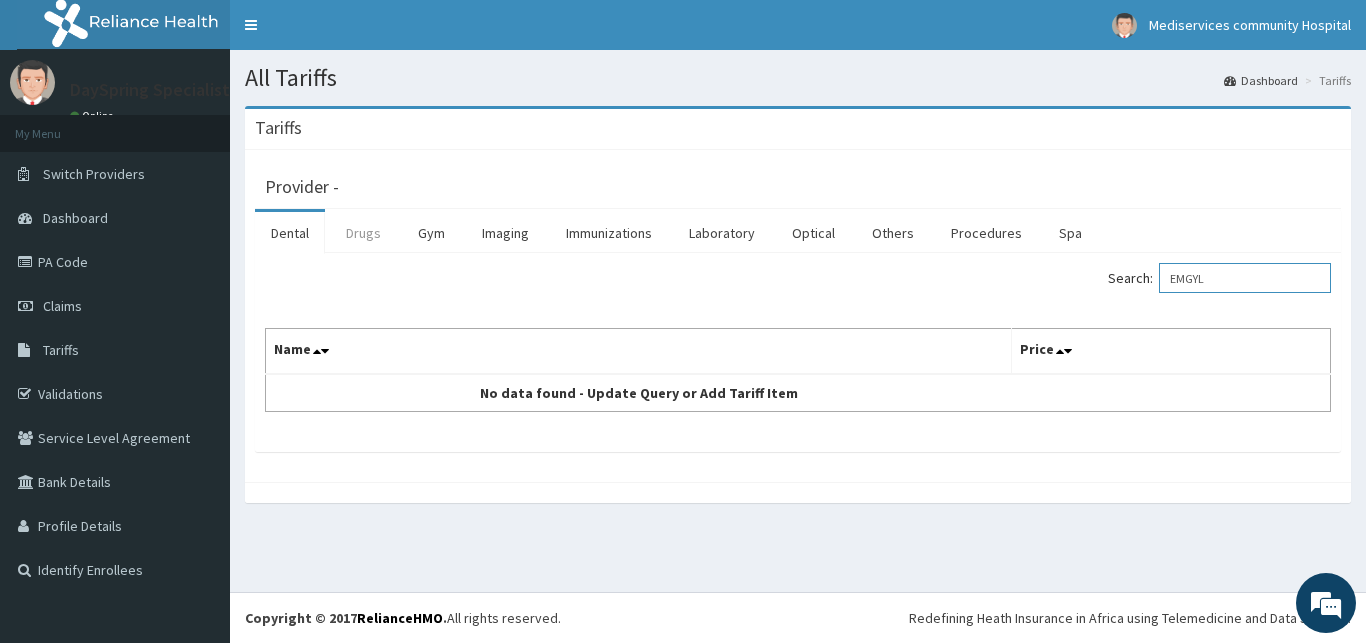 type on "EMGYL" 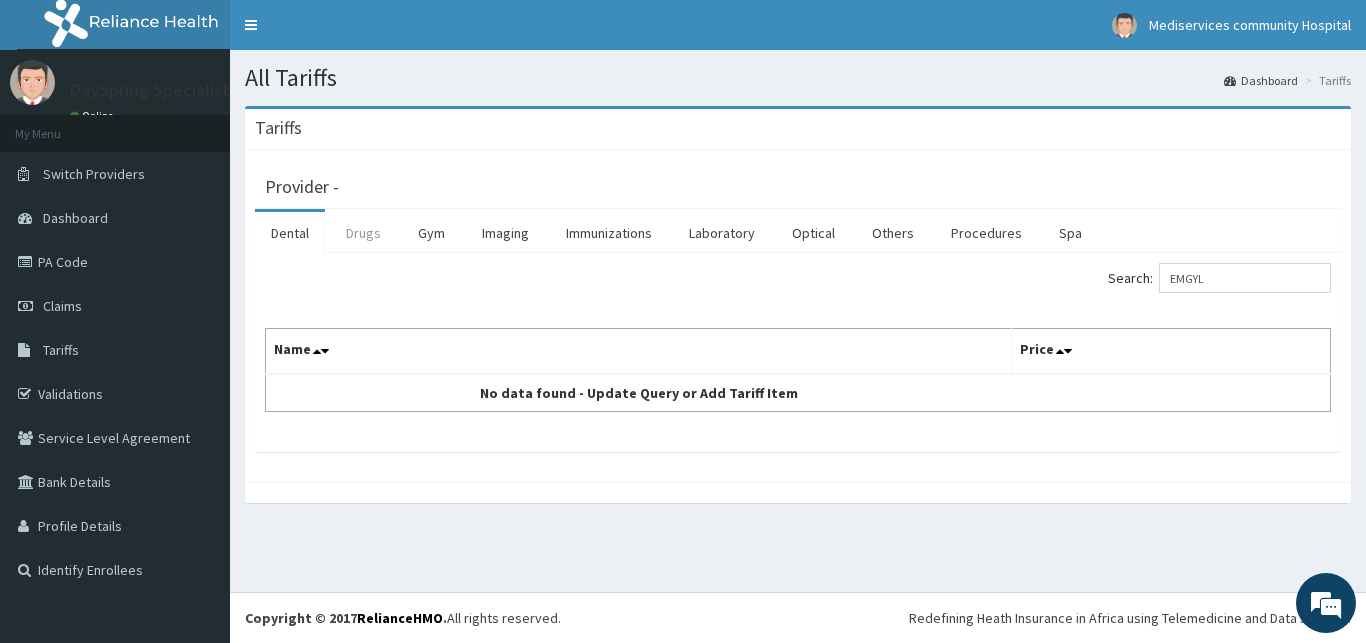 click on "Drugs" at bounding box center (363, 233) 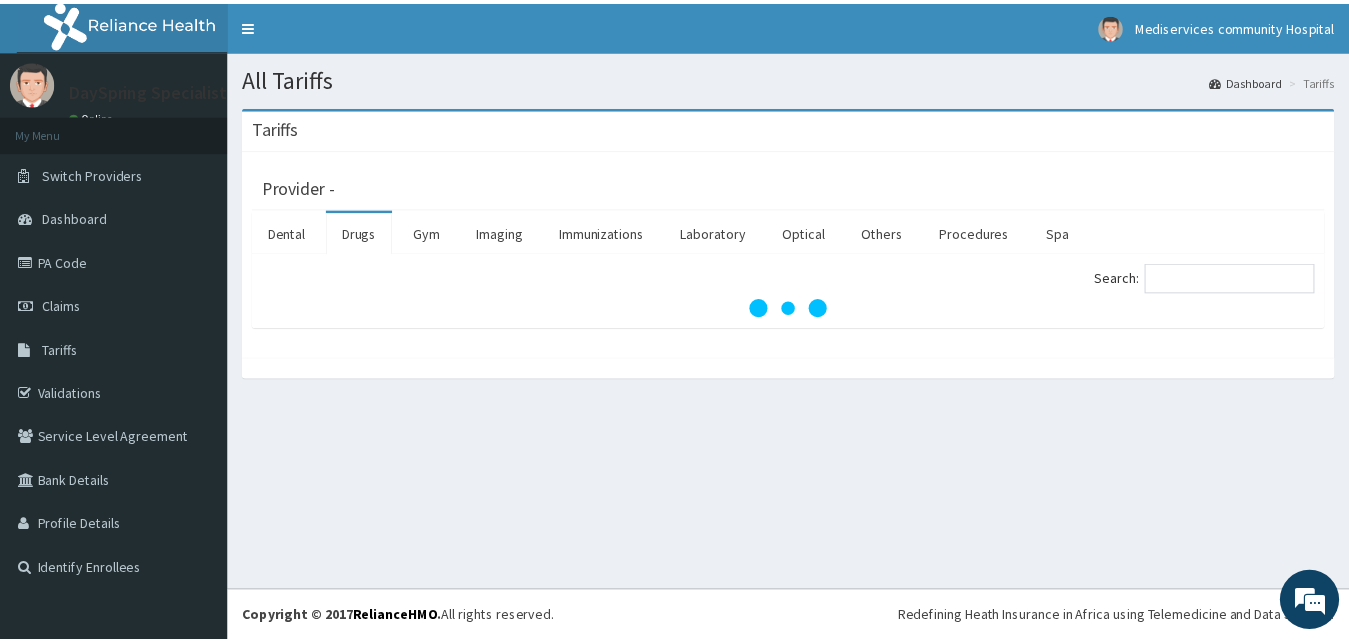 scroll, scrollTop: 0, scrollLeft: 0, axis: both 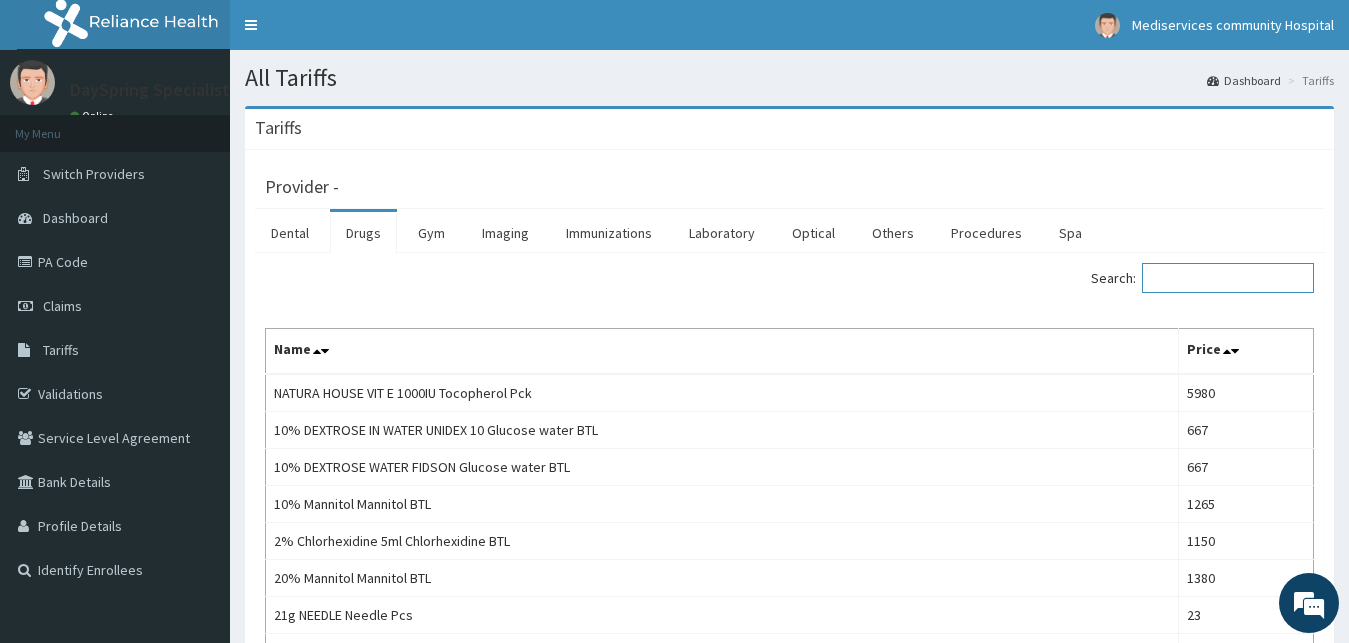 click on "Search:" at bounding box center (1228, 278) 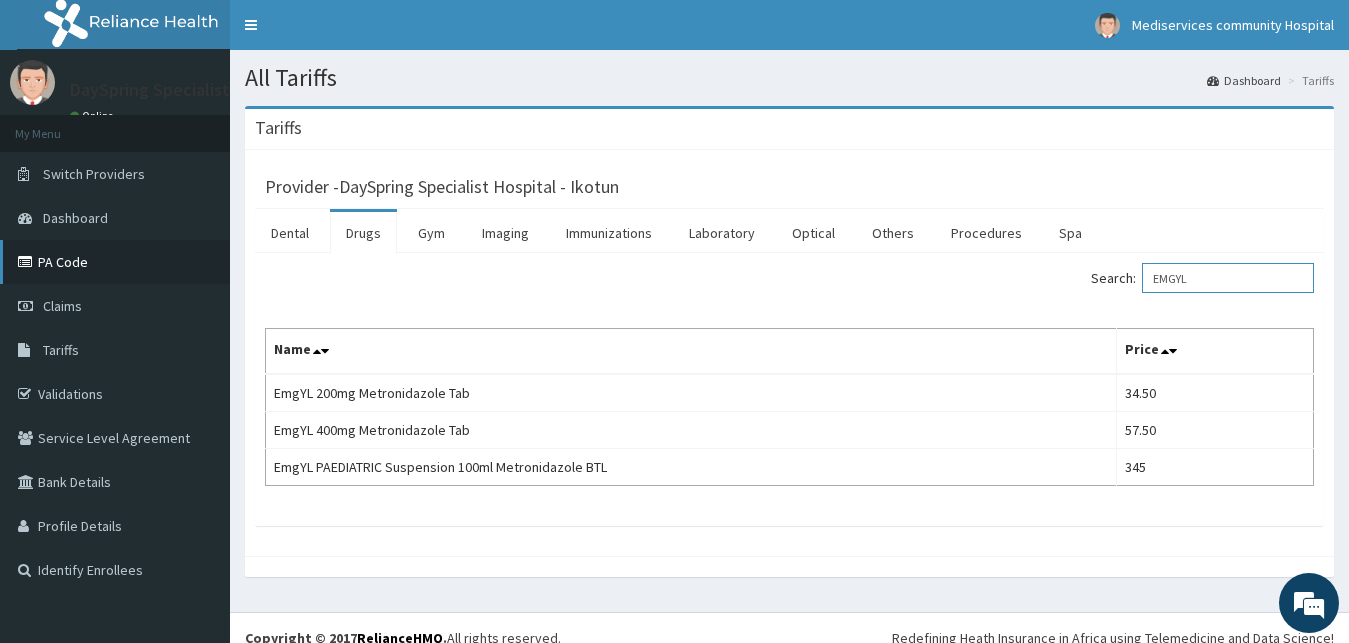 type on "EMGYL" 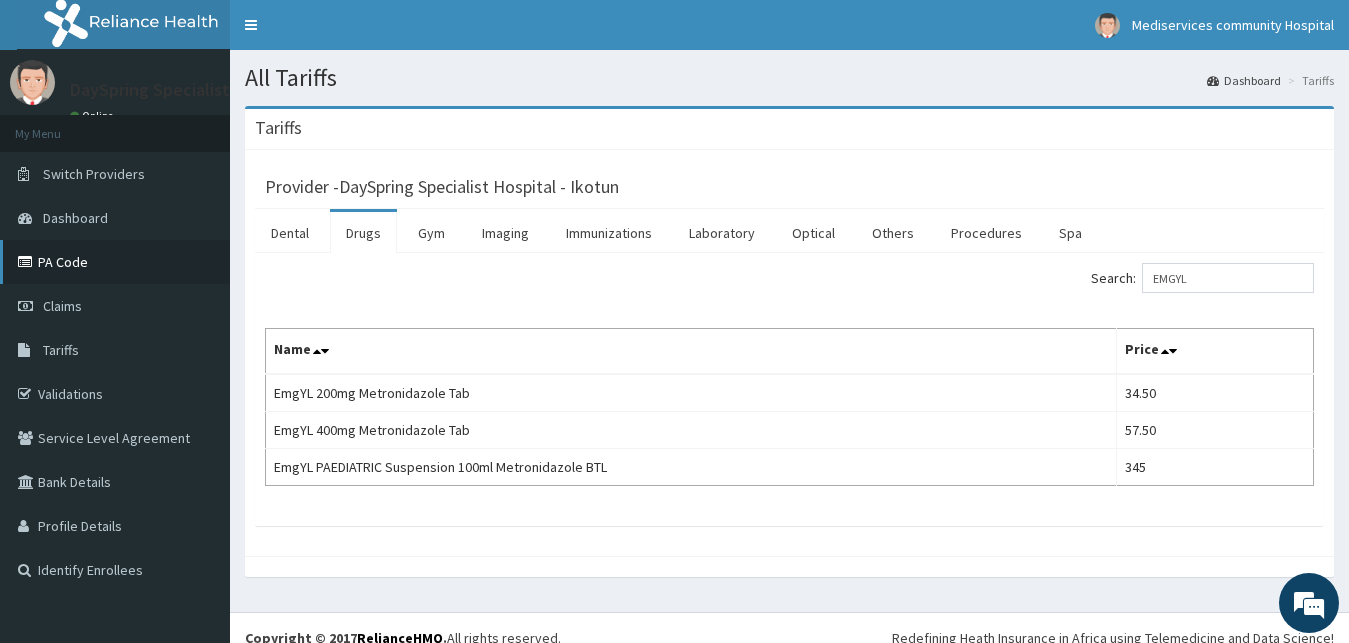 click on "PA Code" at bounding box center (115, 262) 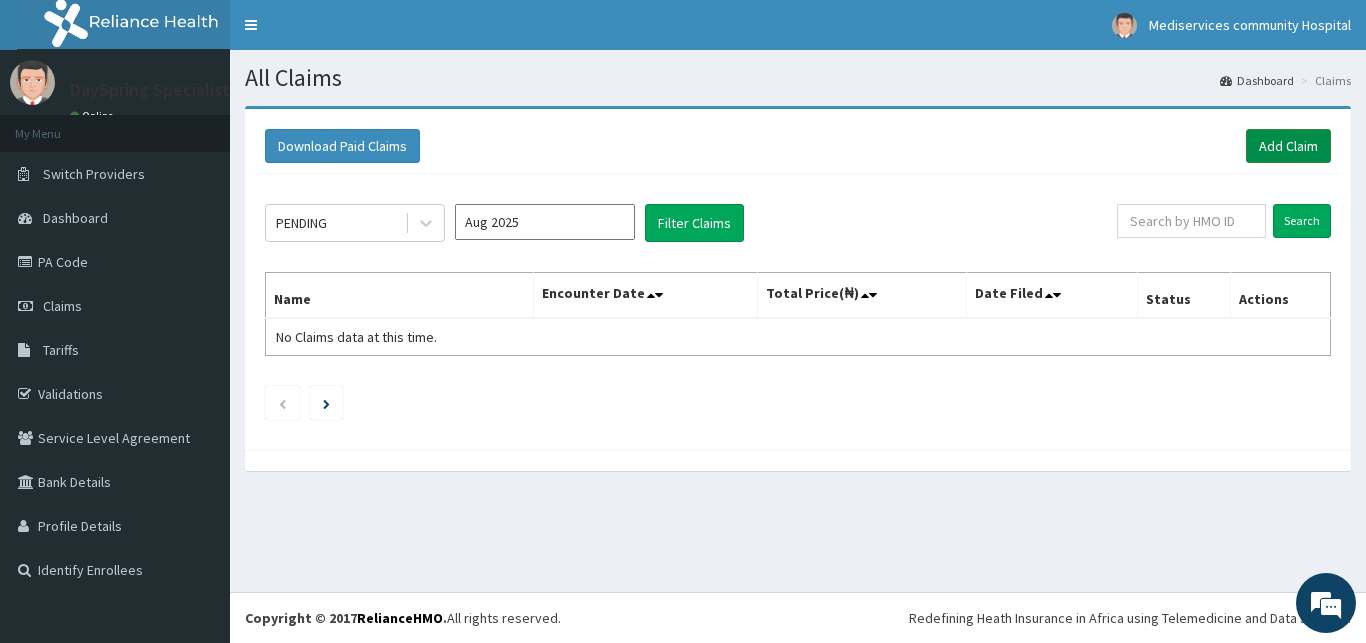 scroll, scrollTop: 0, scrollLeft: 0, axis: both 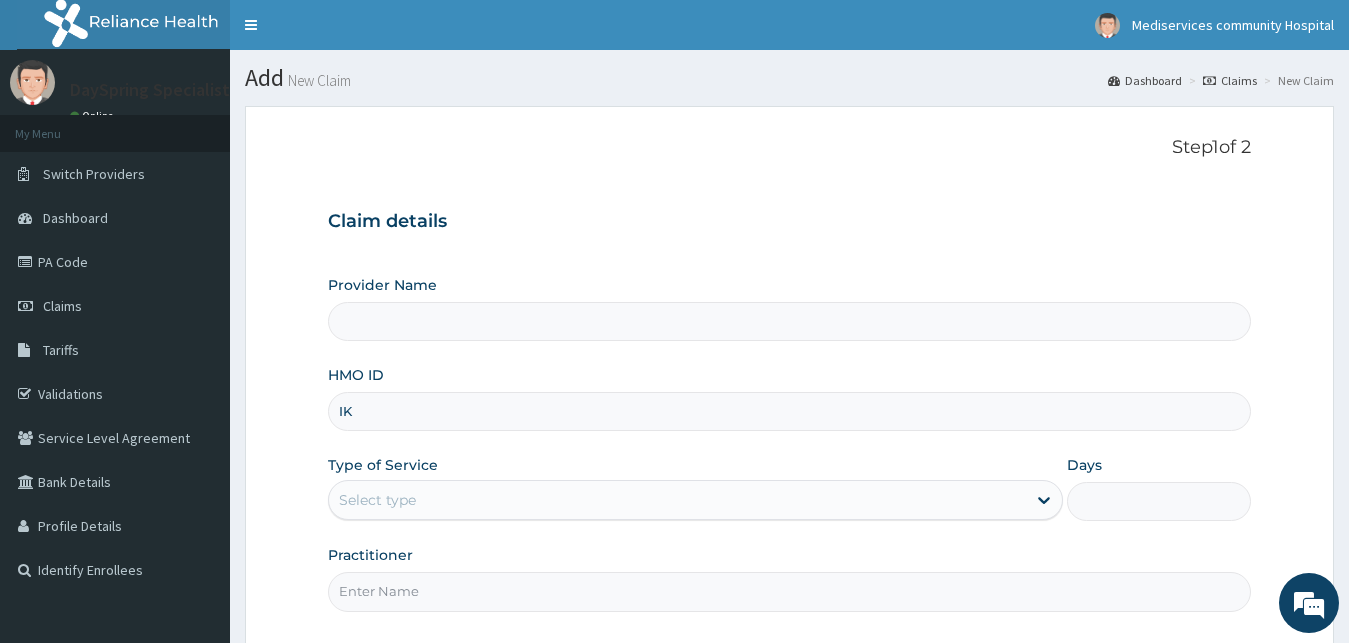 type on "IKO" 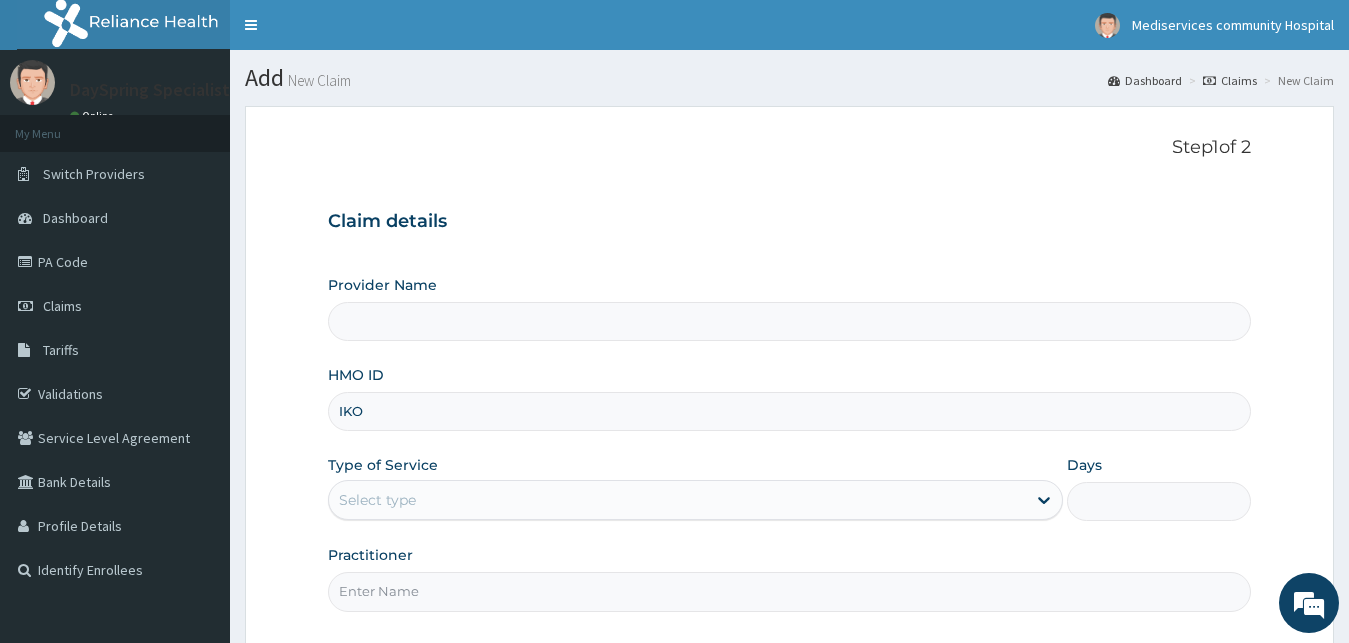 type on "DaySpring Specialist Hospital - Ikotun" 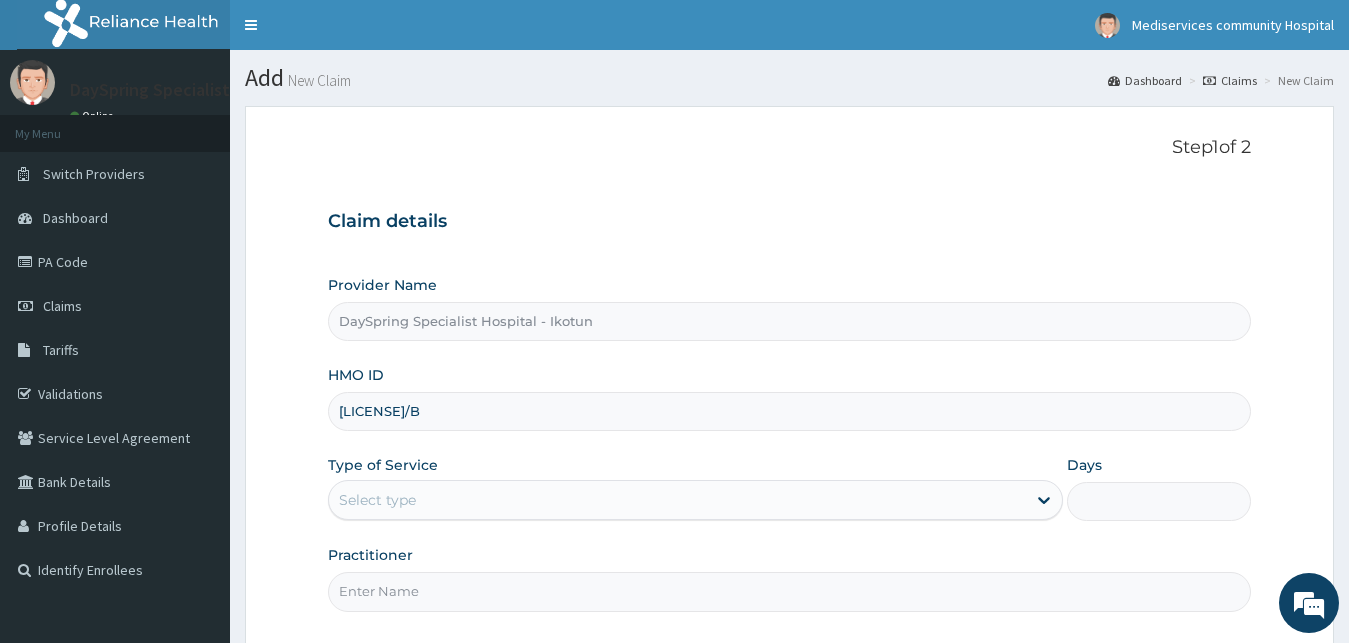 type on "[LICENSE]/B" 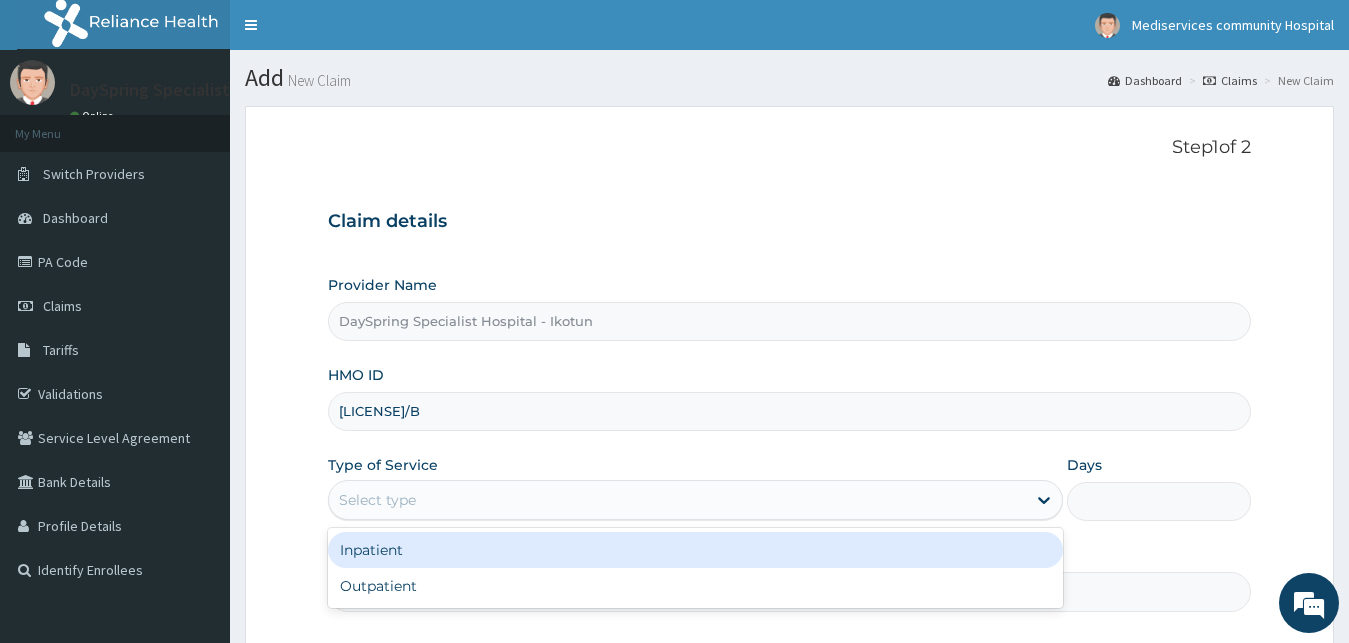 scroll, scrollTop: 0, scrollLeft: 0, axis: both 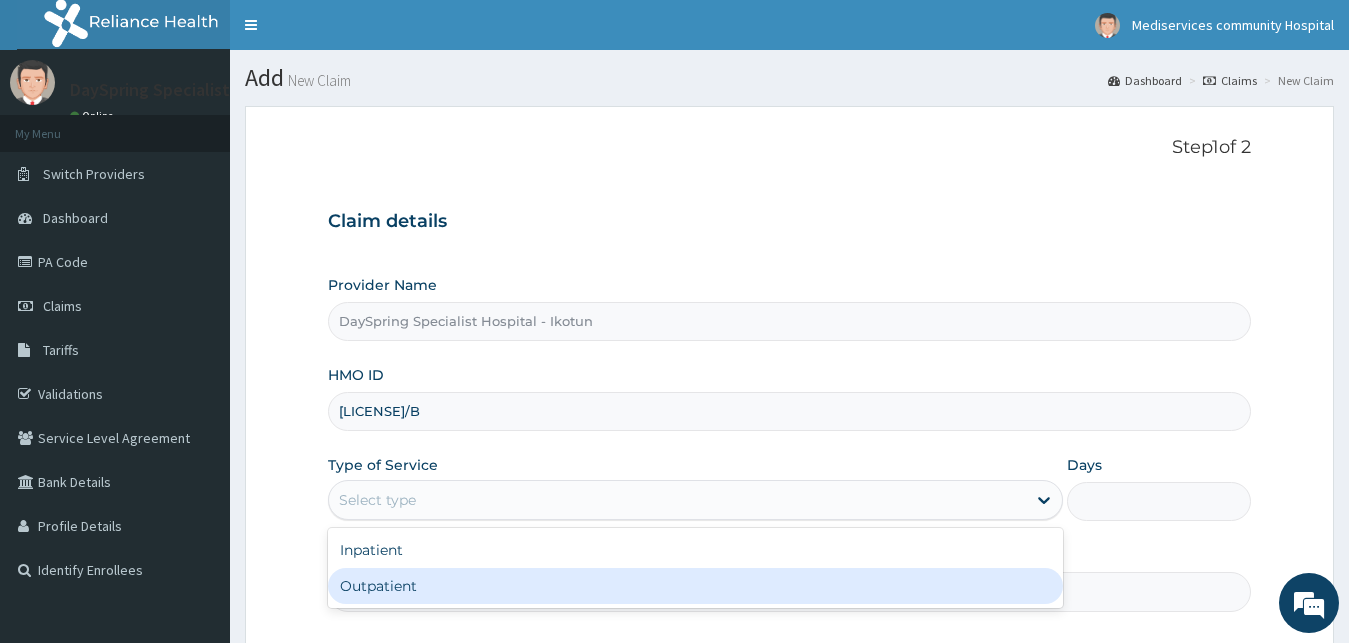 drag, startPoint x: 689, startPoint y: 503, endPoint x: 702, endPoint y: 576, distance: 74.1485 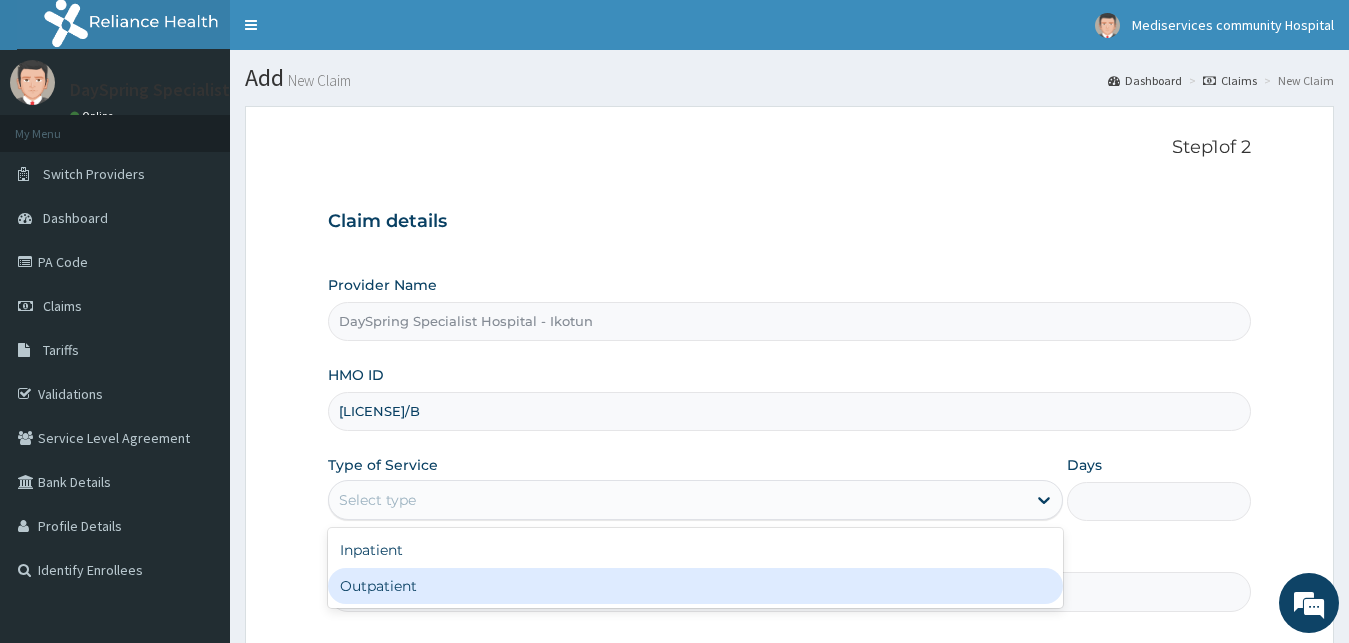 click on "option Outpatient focused, 2 of 2. 2 results available. Use Up and Down to choose options, press Enter to select the currently focused option, press Escape to exit the menu, press Tab to select the option and exit the menu. Select type Inpatient Outpatient" at bounding box center (696, 500) 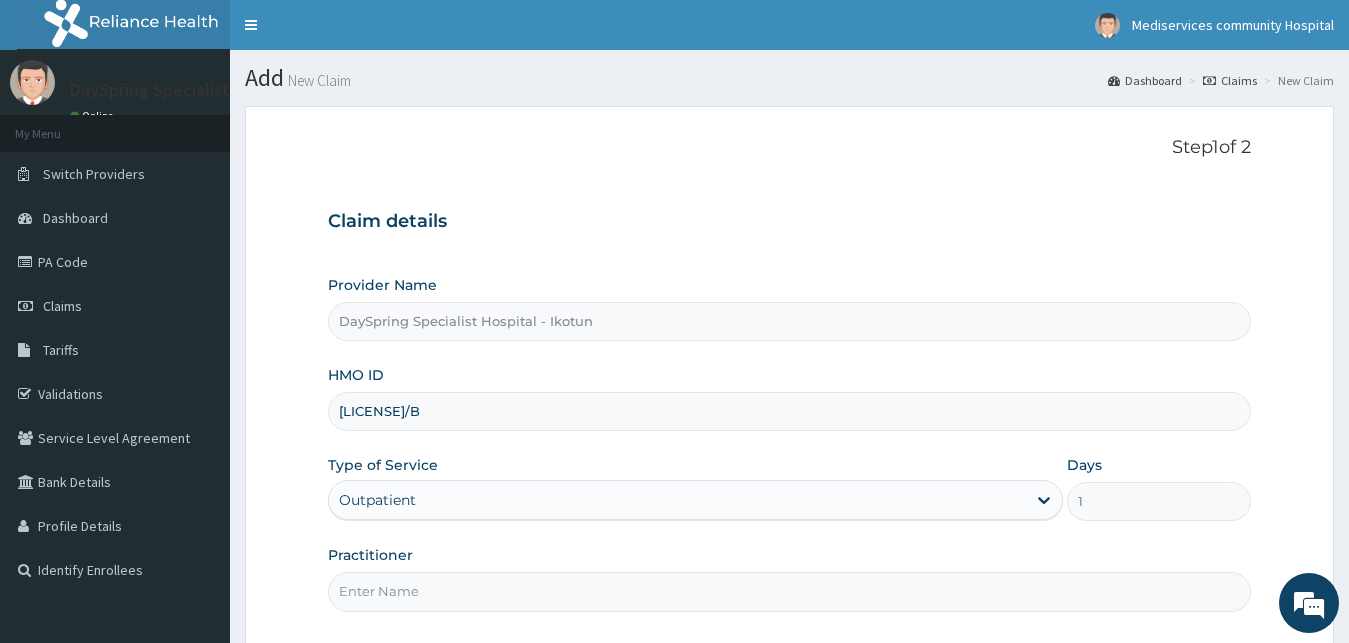 click on "Practitioner" at bounding box center (790, 591) 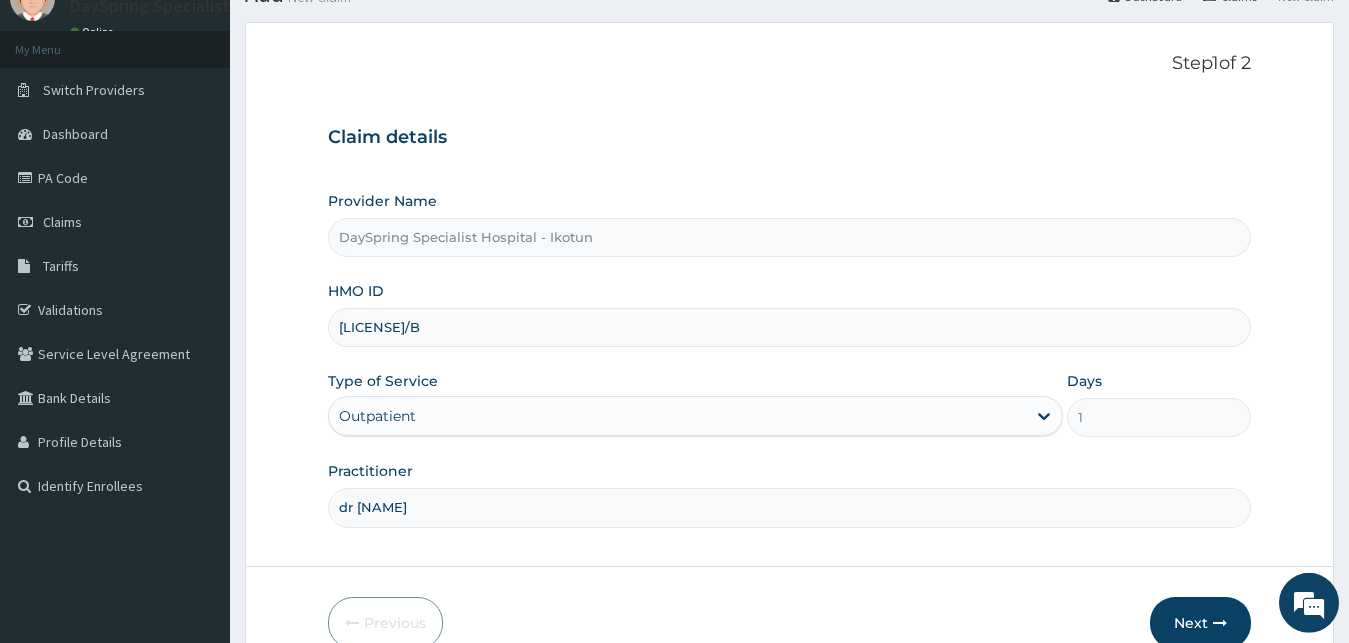 scroll, scrollTop: 187, scrollLeft: 0, axis: vertical 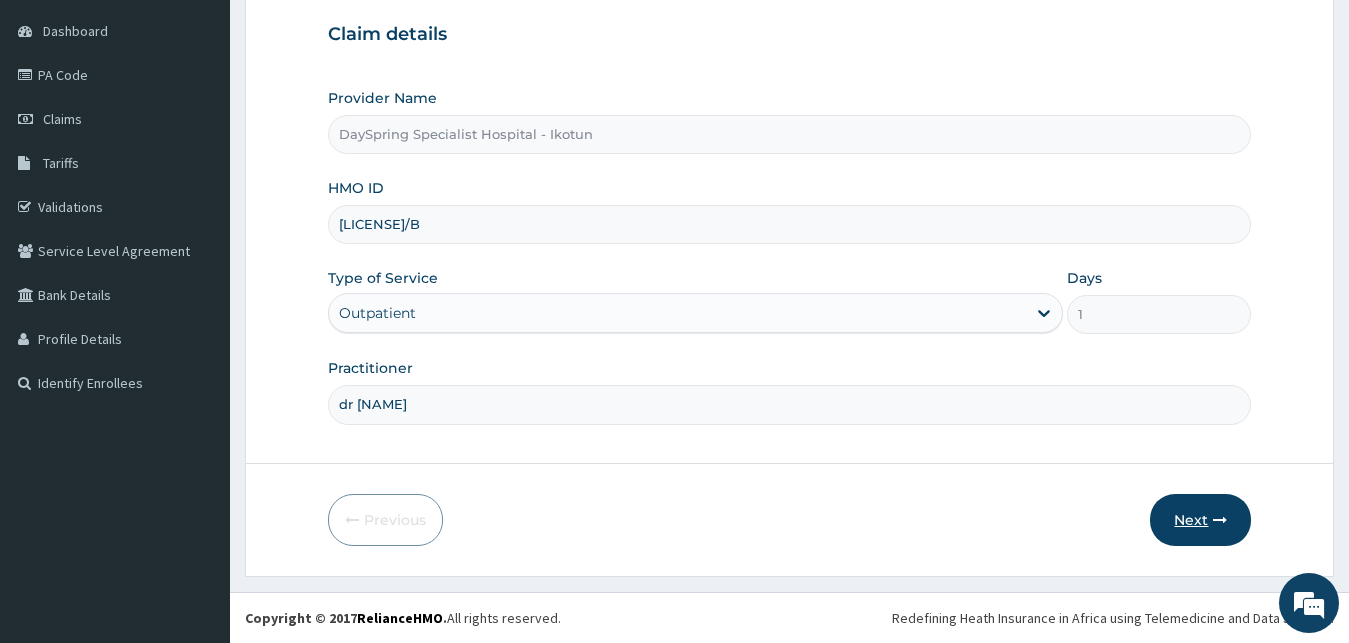 type on "dr [NAME]" 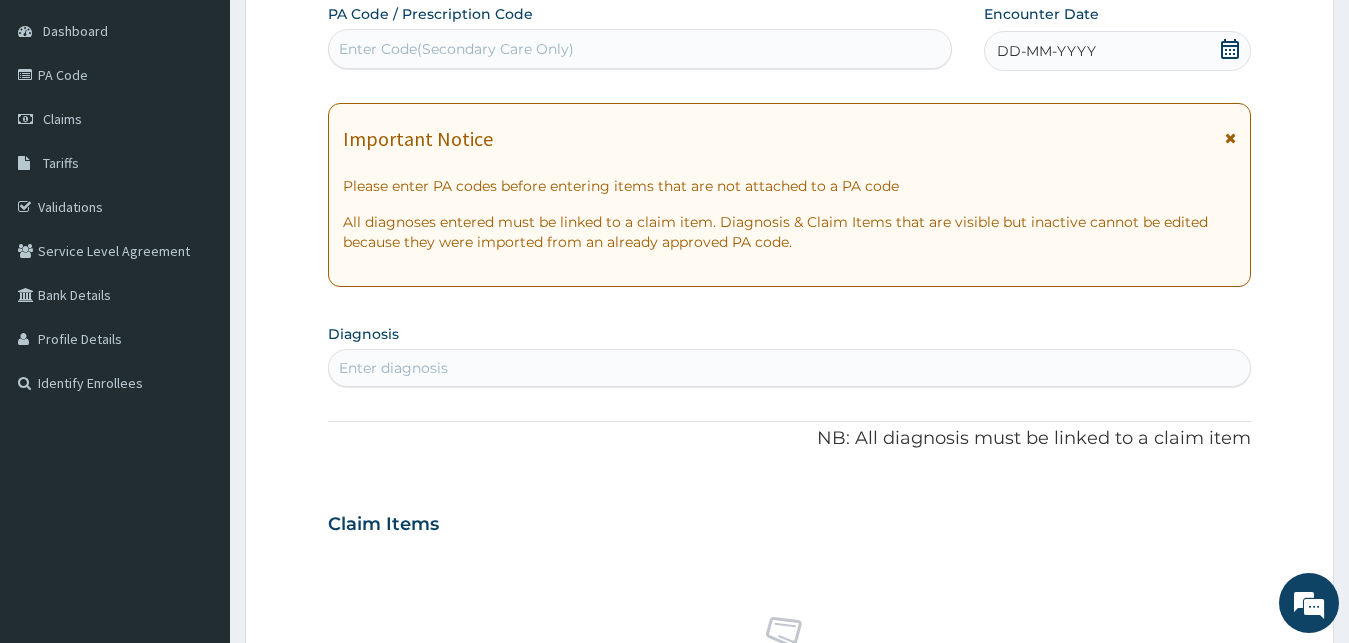 click on "Enter Code(Secondary Care Only)" at bounding box center (456, 49) 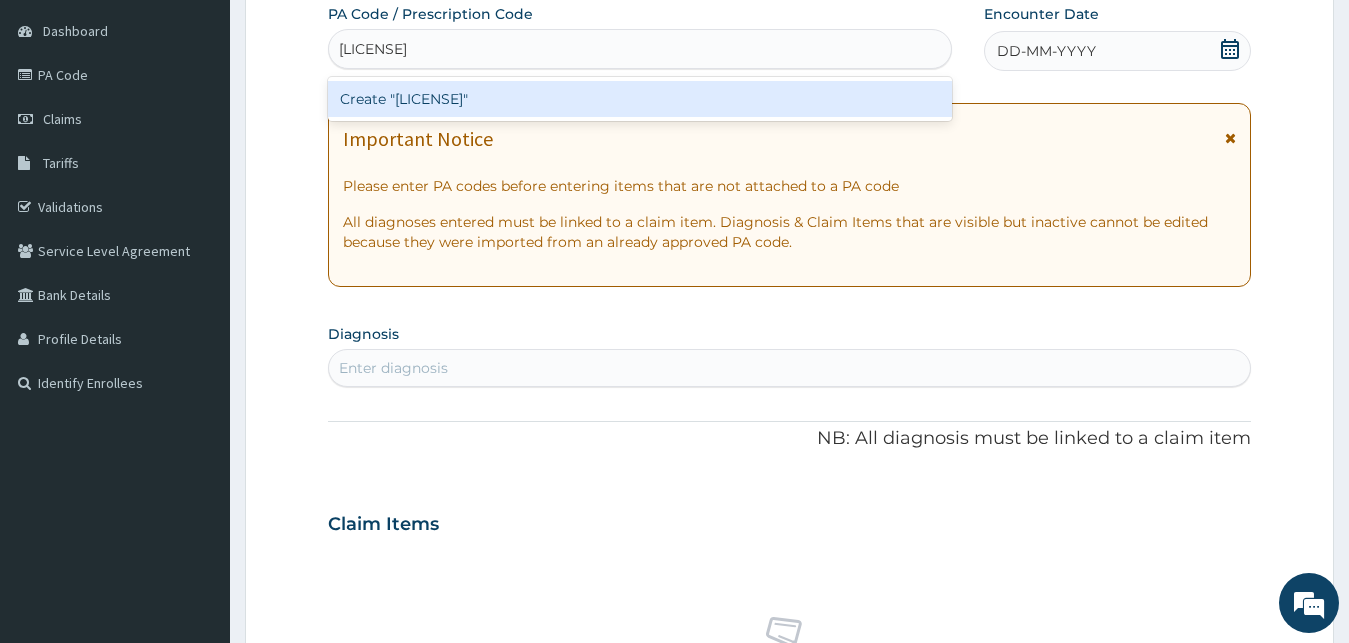 click on "Create "[LICENSE]"" at bounding box center [640, 99] 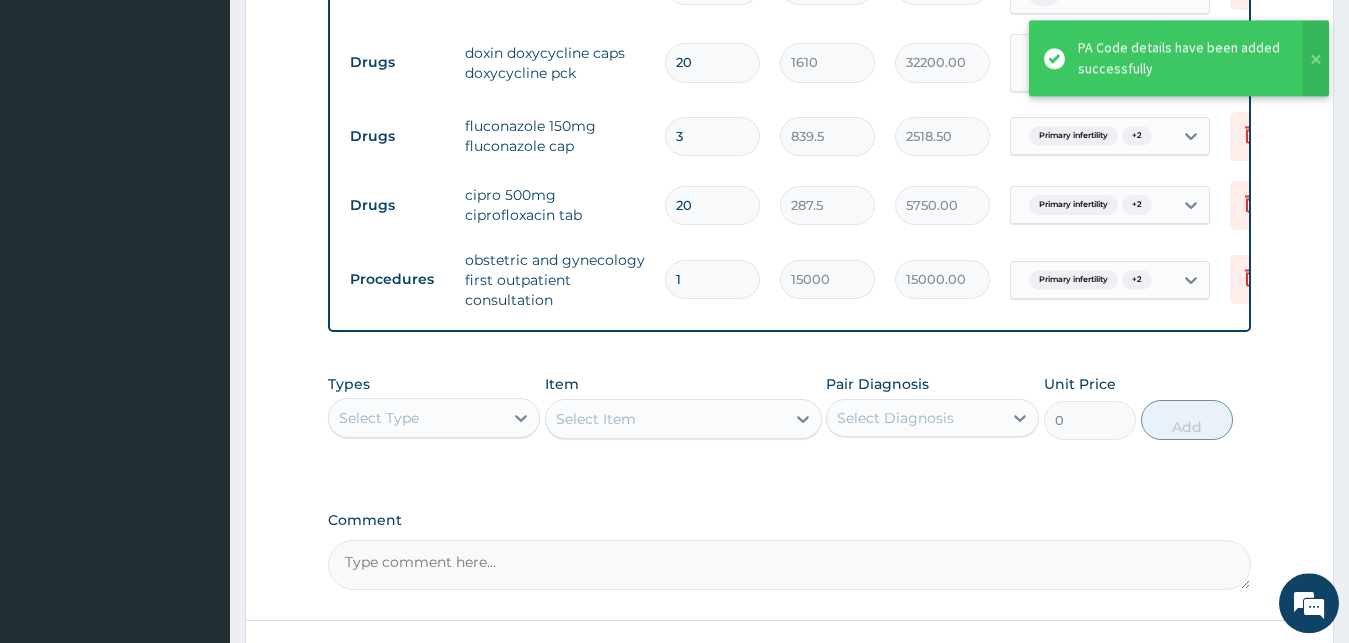 scroll, scrollTop: 860, scrollLeft: 0, axis: vertical 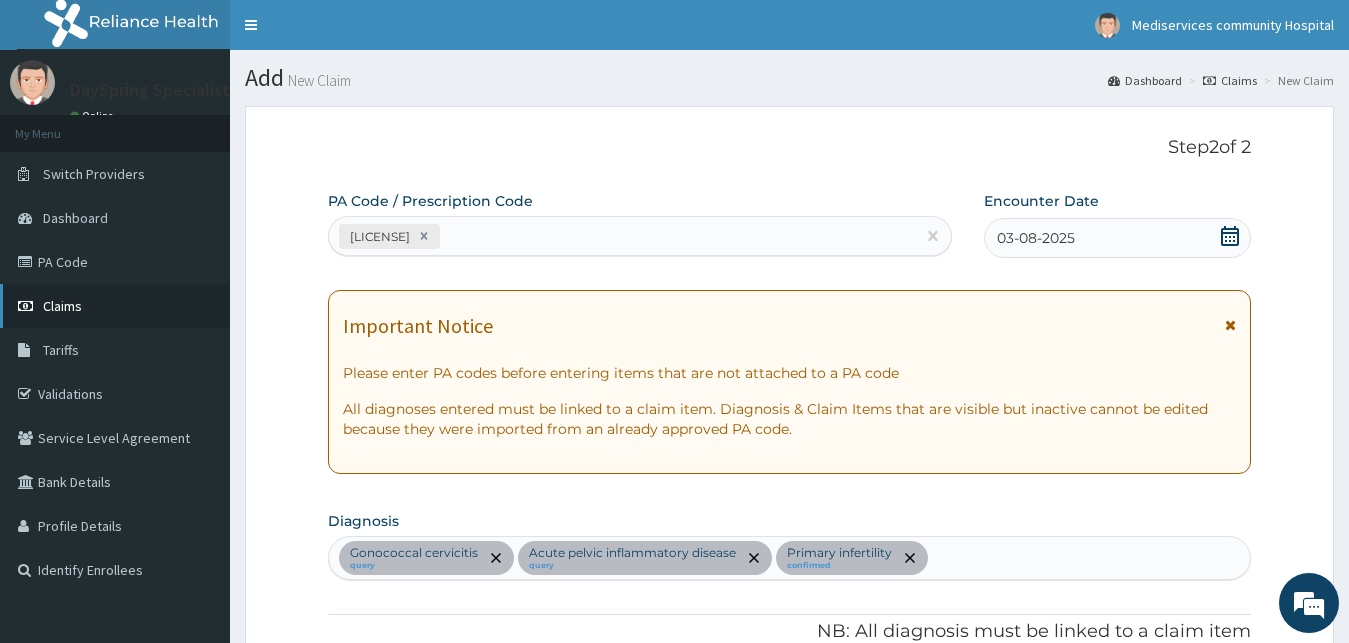 click at bounding box center [28, 306] 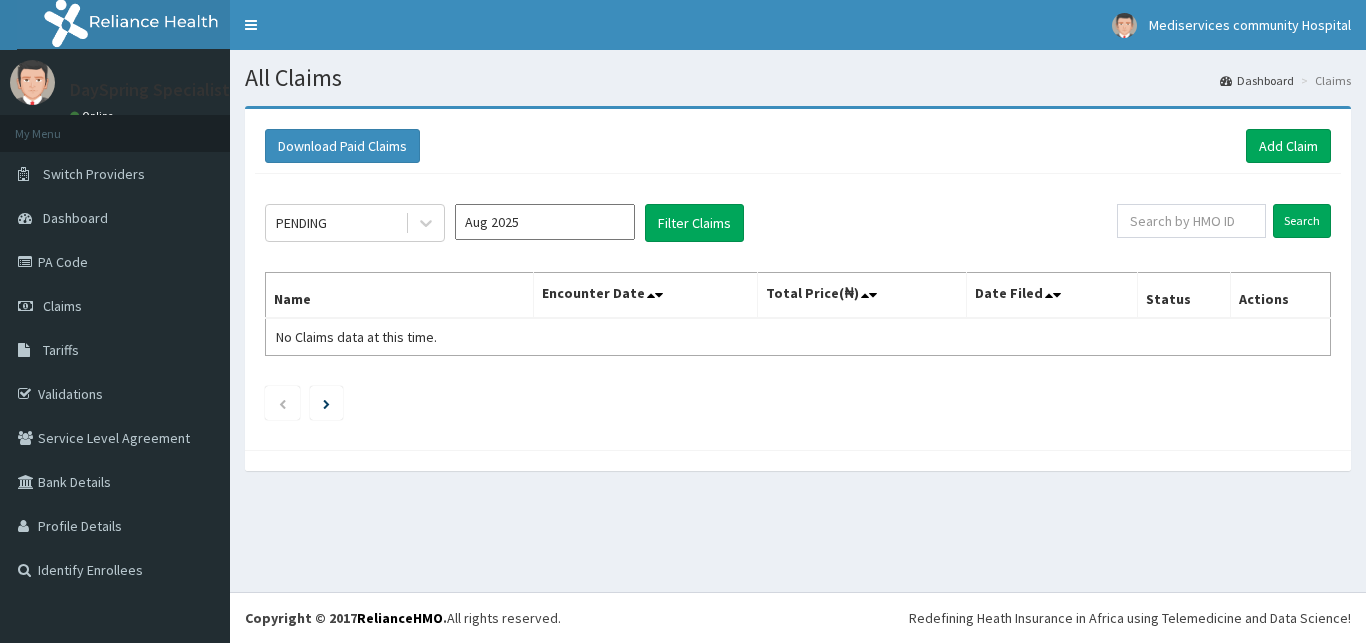 scroll, scrollTop: 0, scrollLeft: 0, axis: both 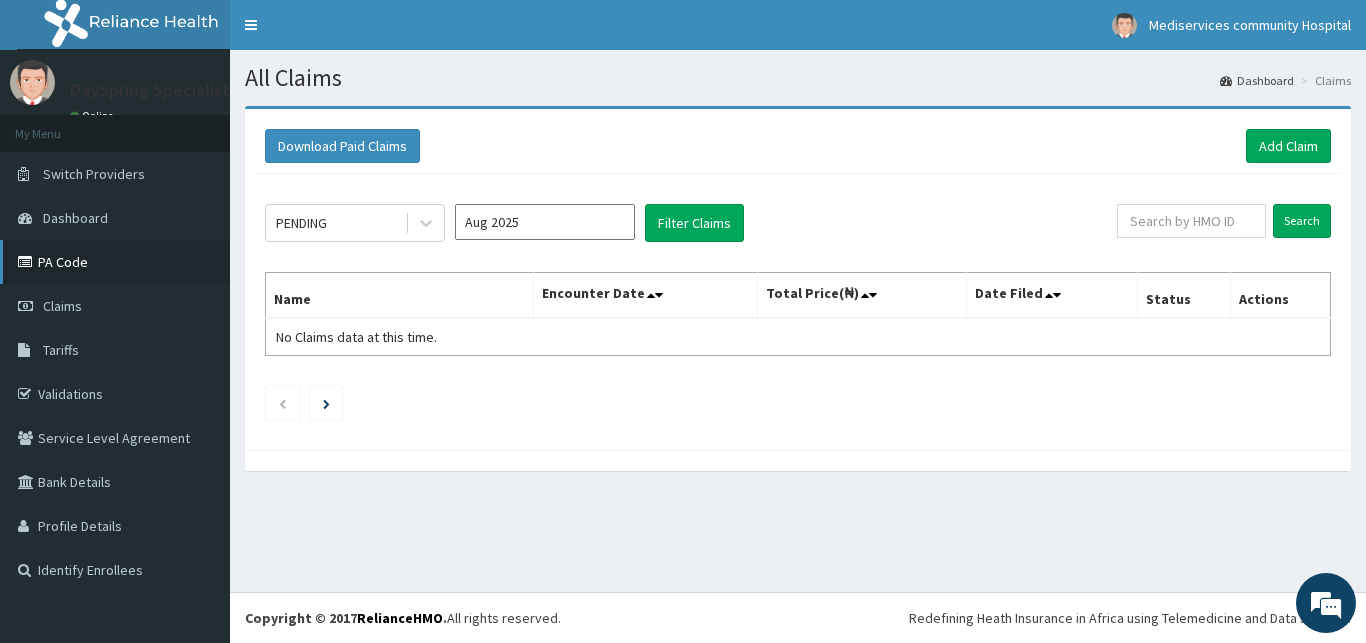 click on "PA Code" at bounding box center (115, 262) 